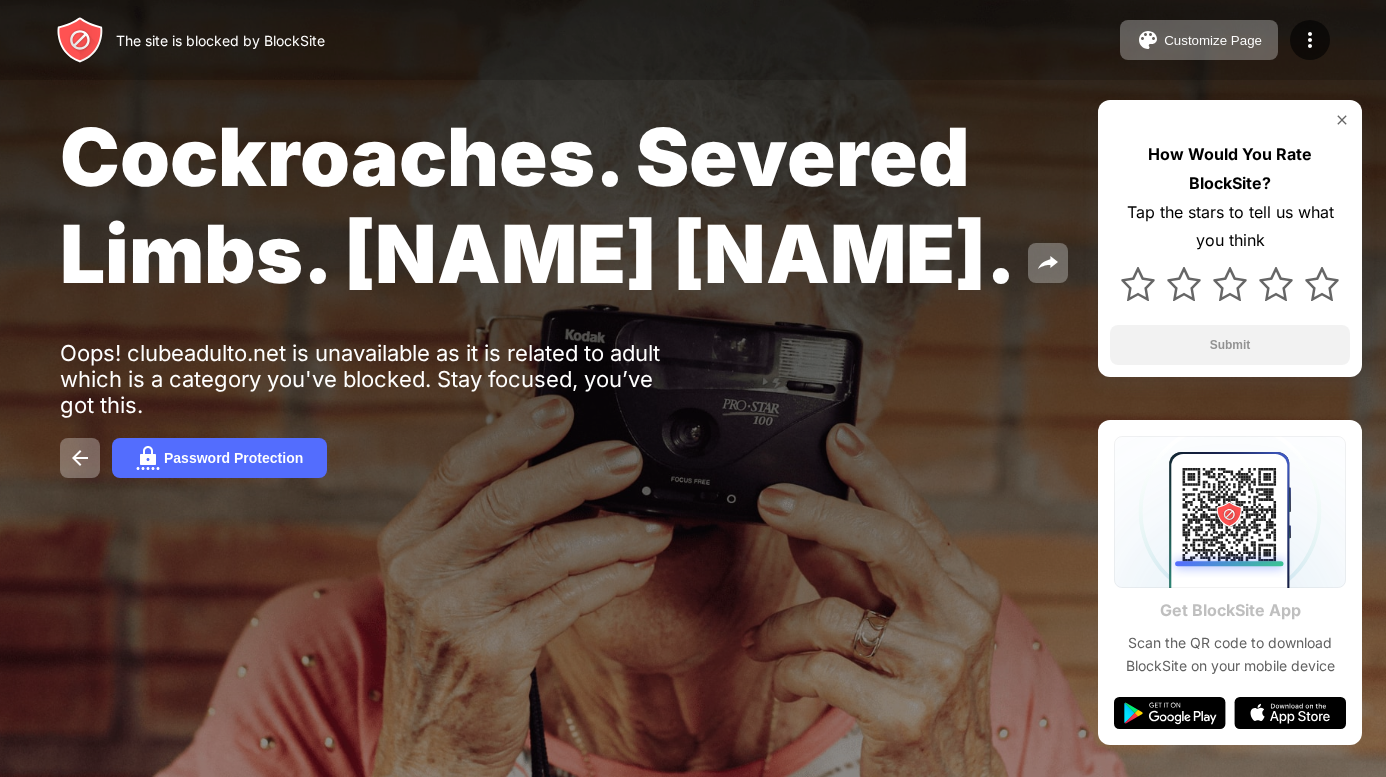 scroll, scrollTop: 0, scrollLeft: 0, axis: both 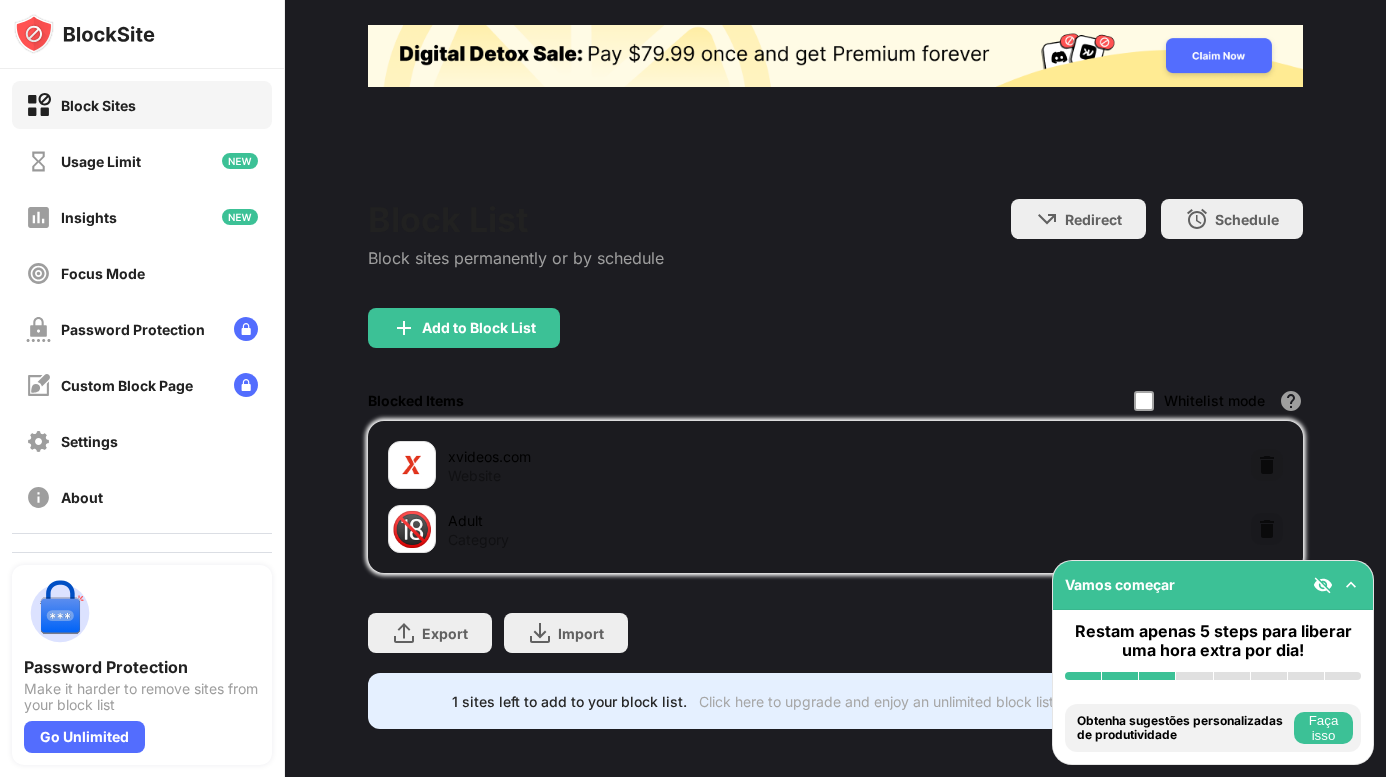 click on "🔞" at bounding box center [412, 529] 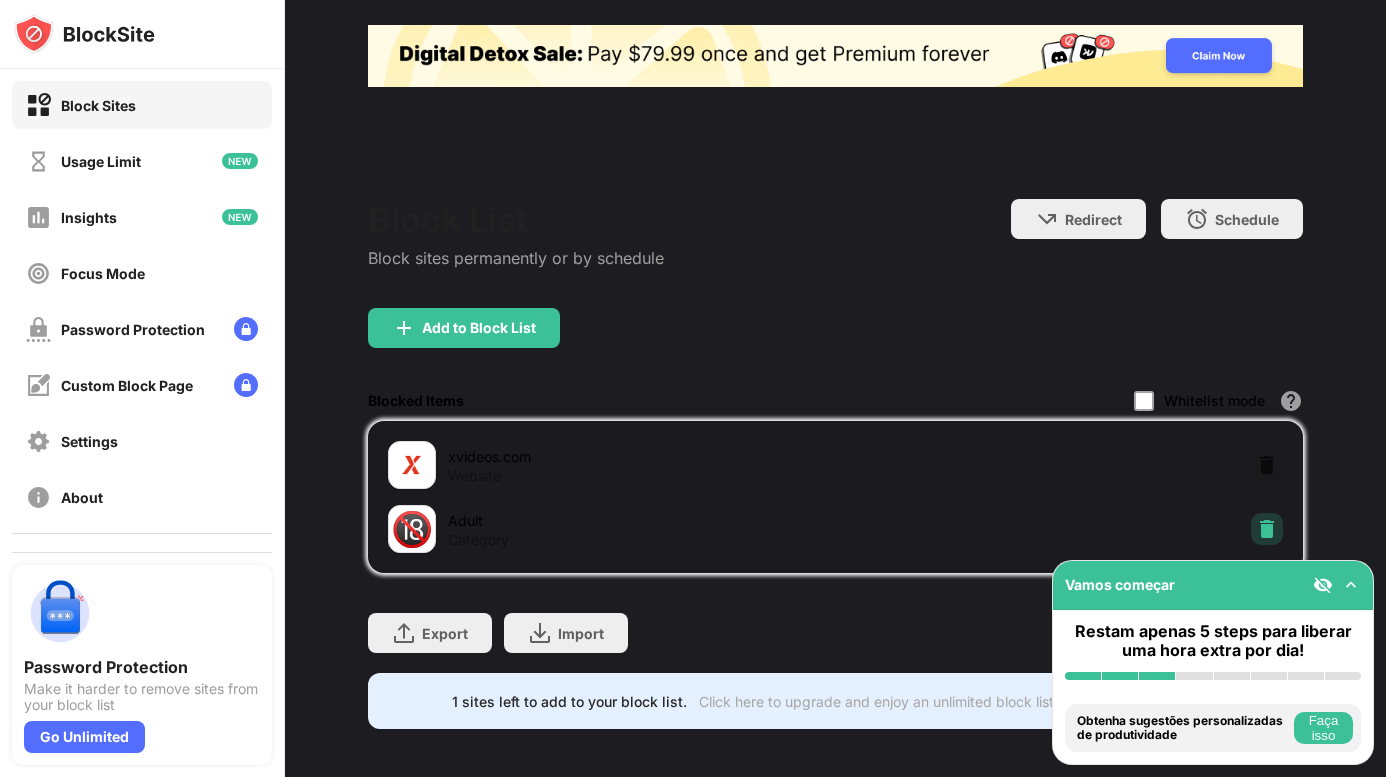 click at bounding box center [1267, 529] 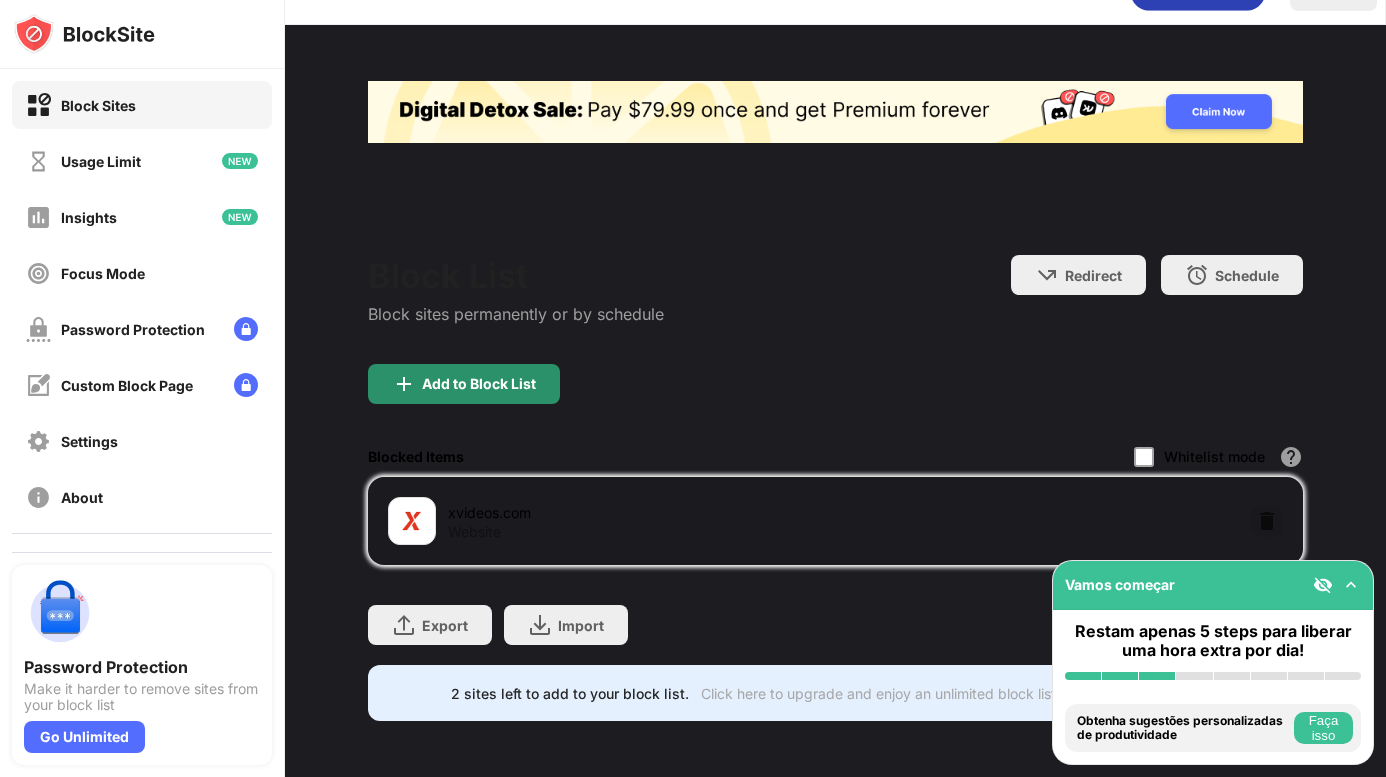 click on "Add to Block List" at bounding box center [479, 384] 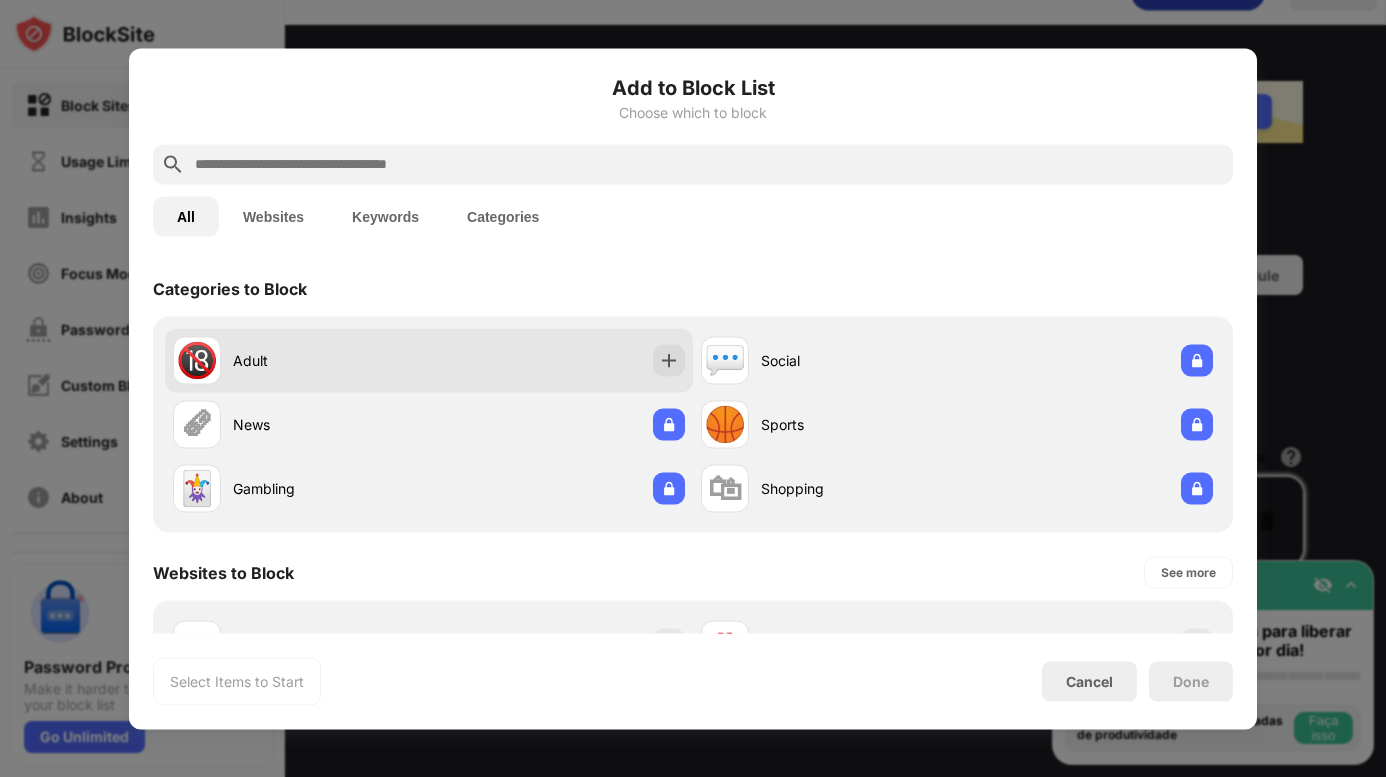click on "🔞" at bounding box center (197, 360) 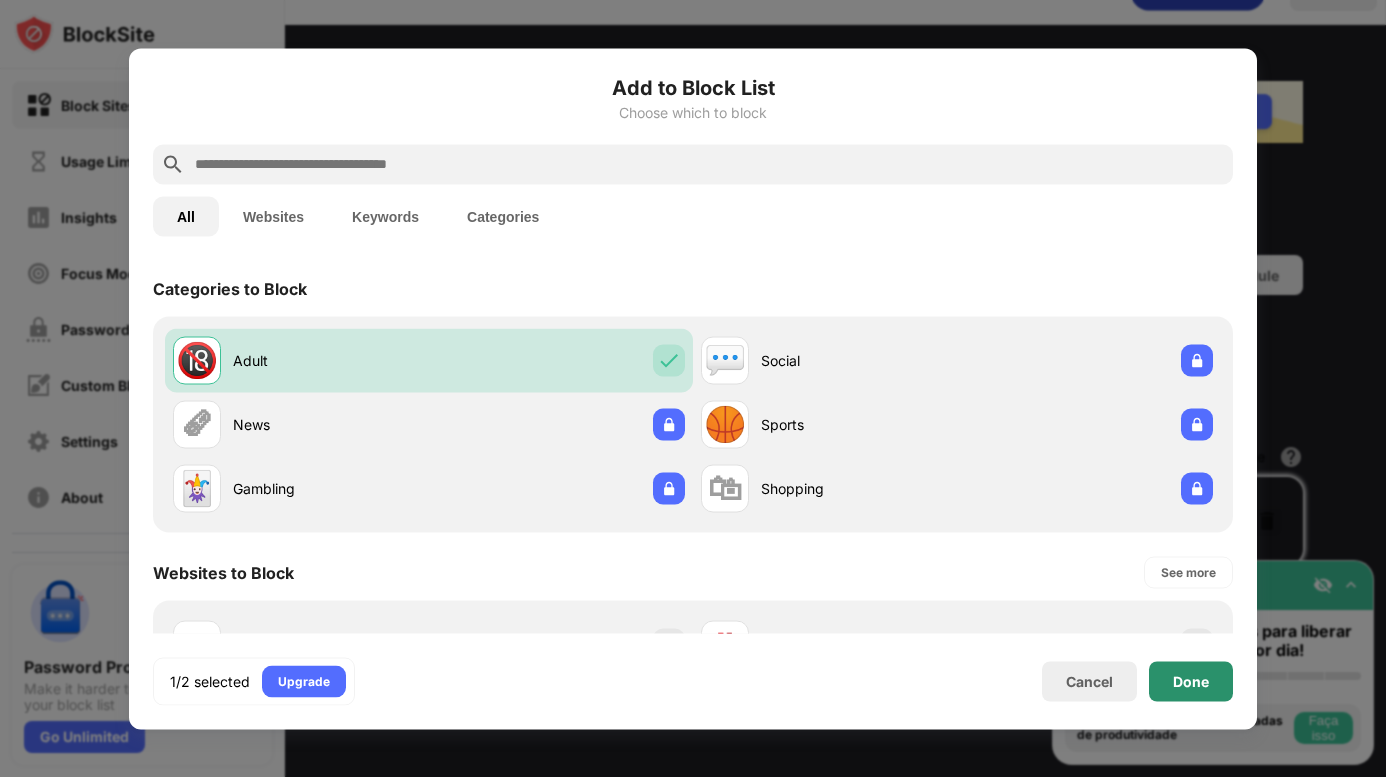click on "Done" at bounding box center (1191, 681) 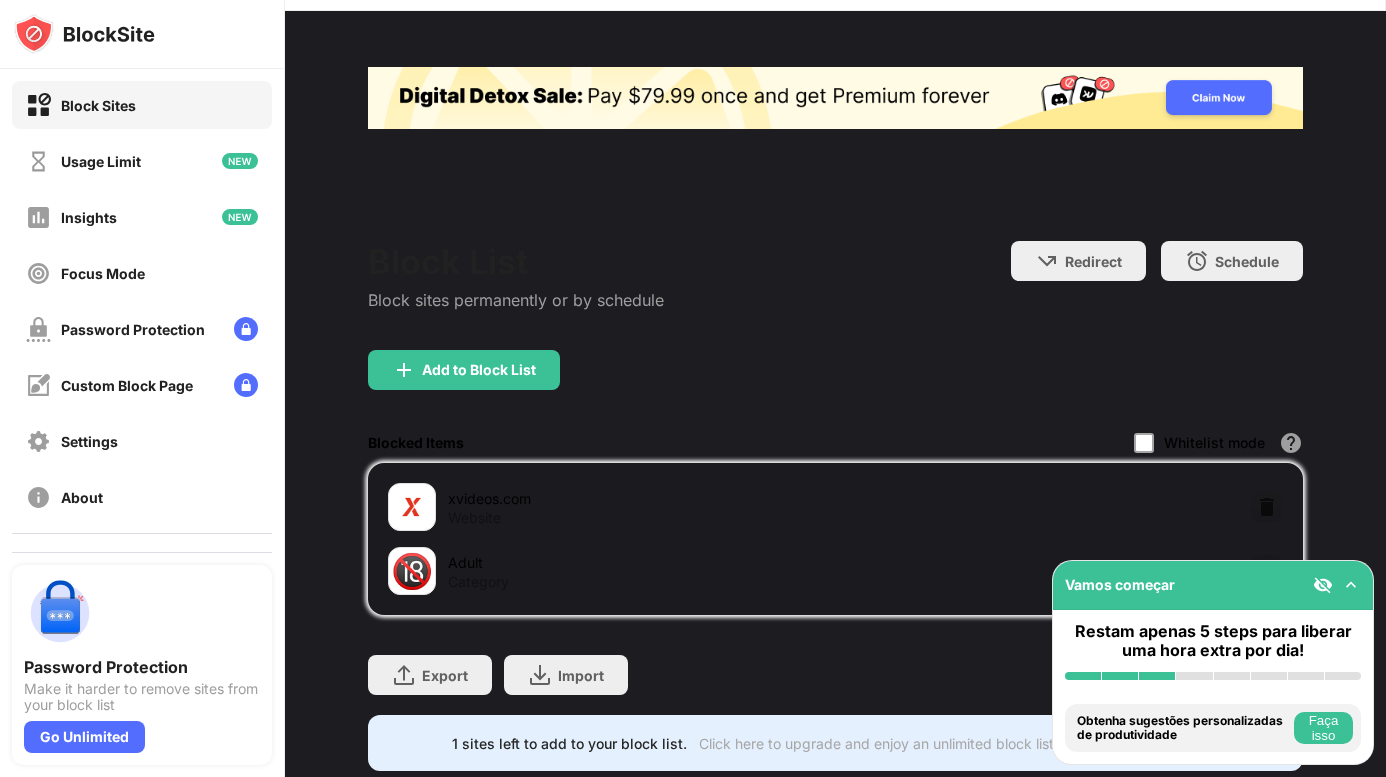 scroll, scrollTop: 100, scrollLeft: 0, axis: vertical 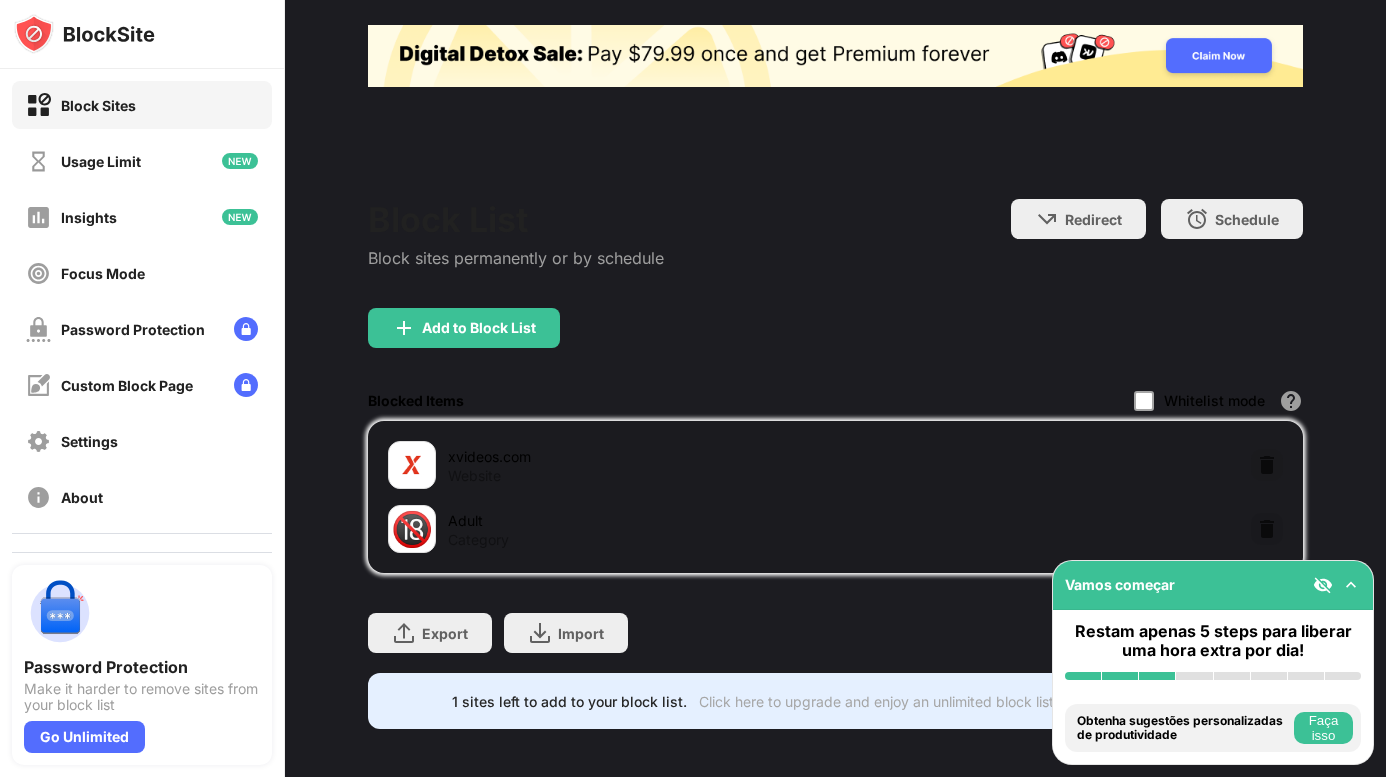 click at bounding box center [693, 388] 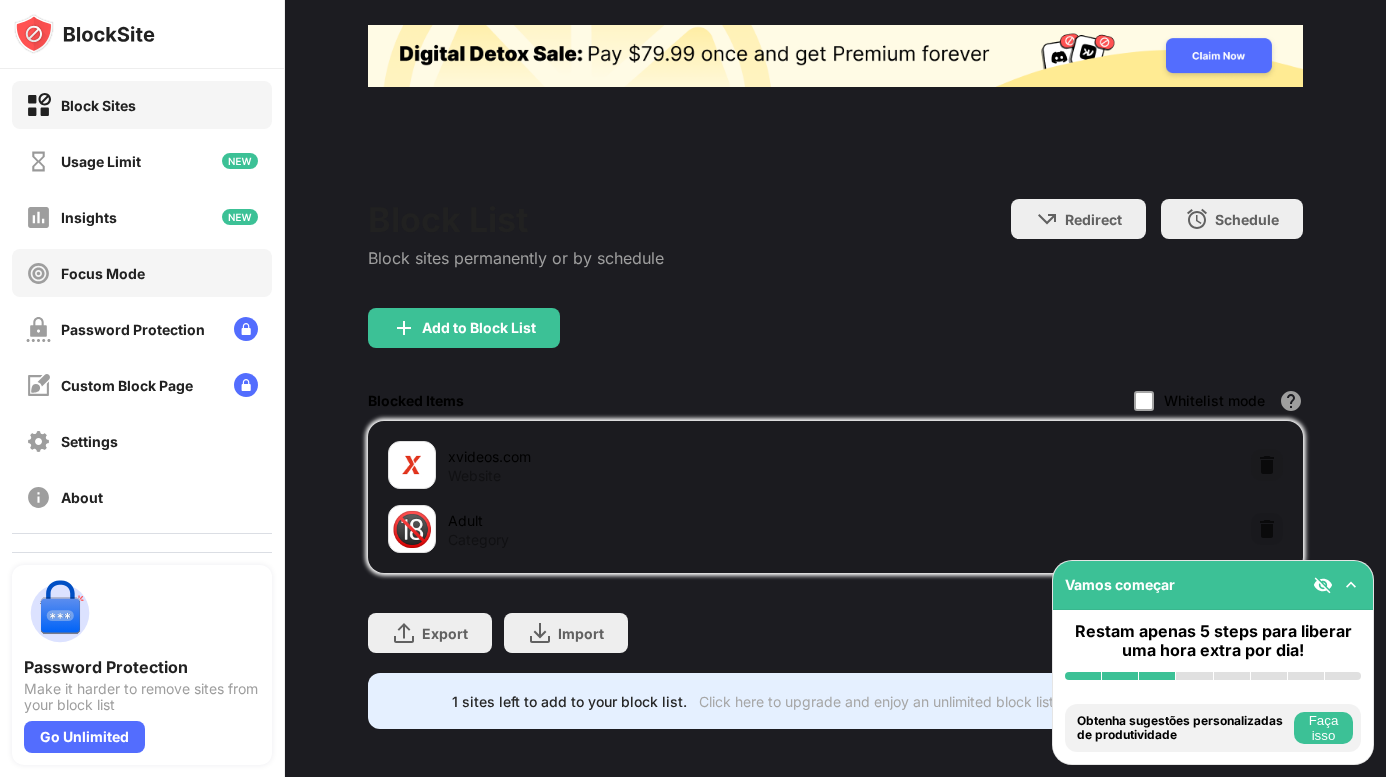 scroll, scrollTop: 100, scrollLeft: 0, axis: vertical 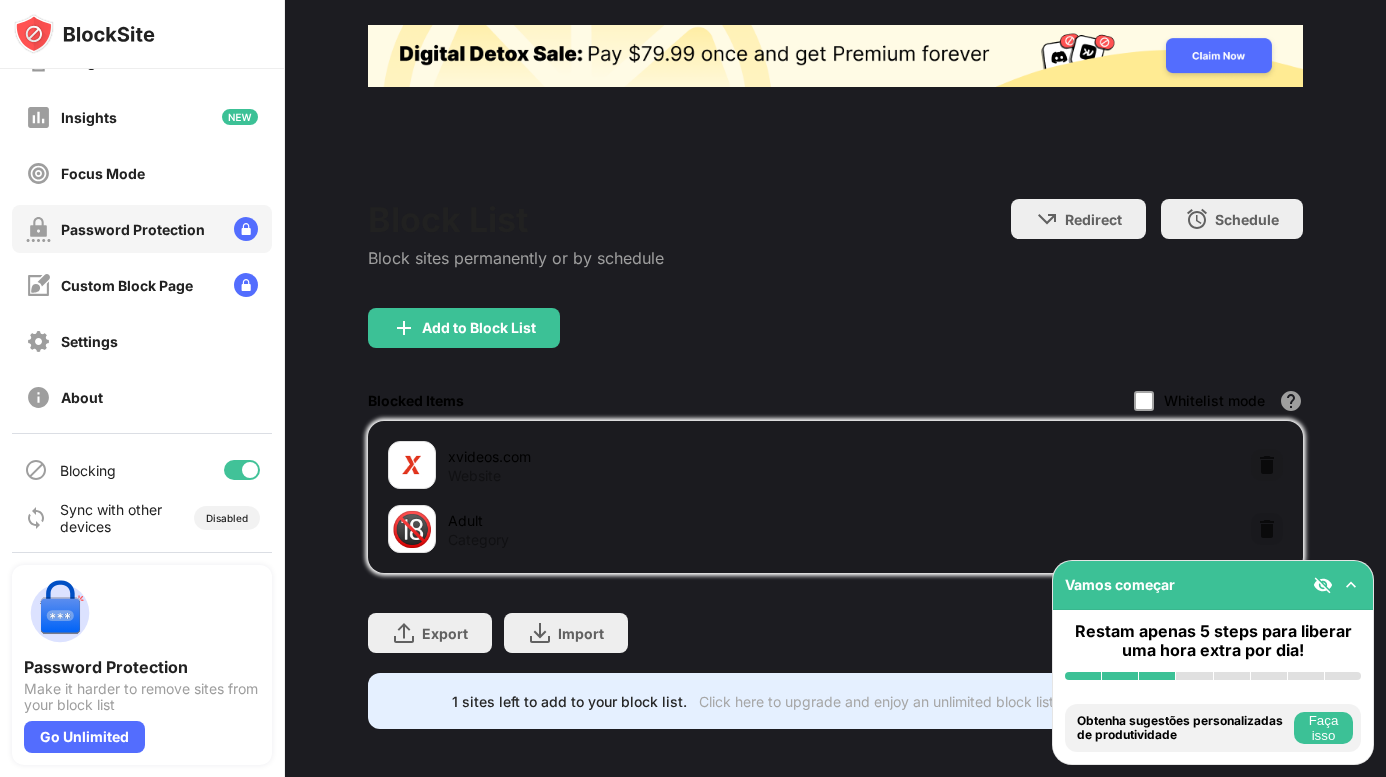 click on "Password Protection" at bounding box center (133, 229) 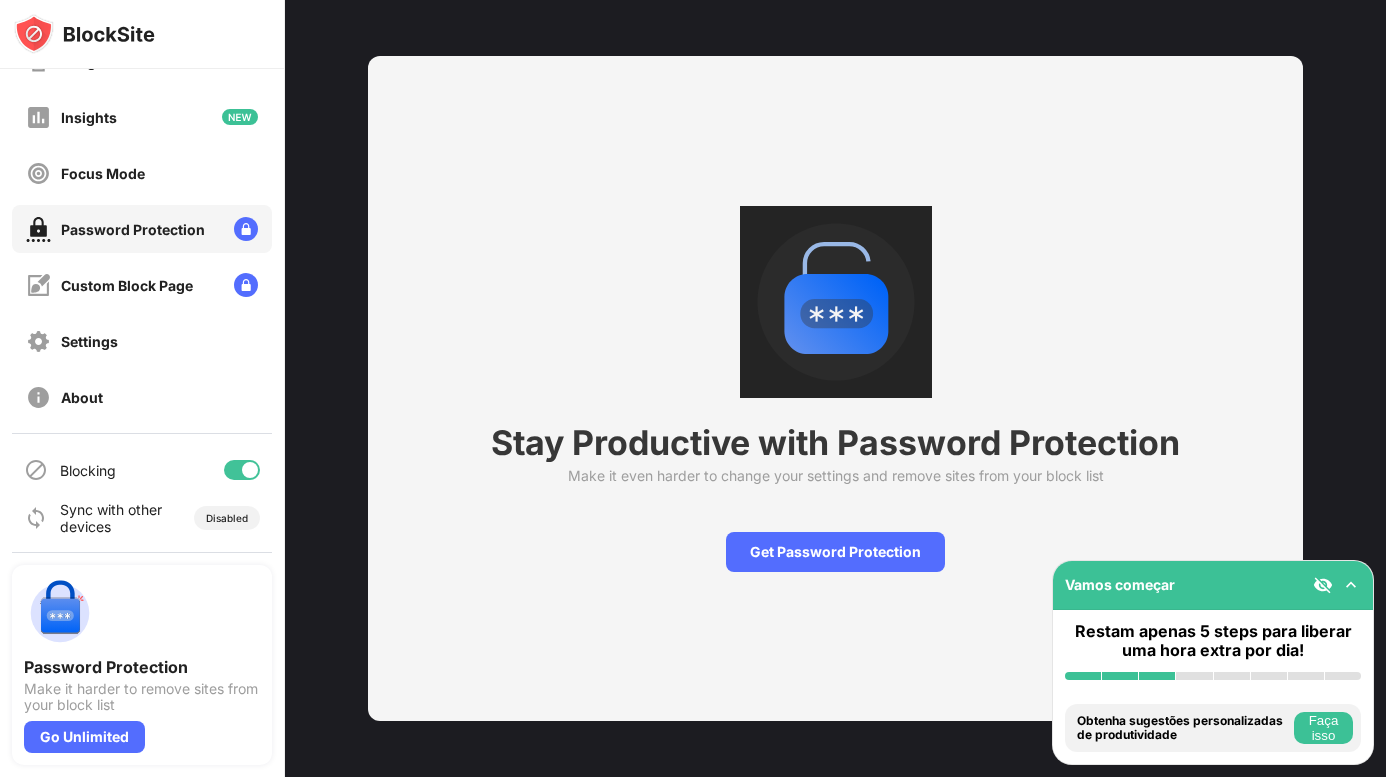 scroll, scrollTop: 83, scrollLeft: 0, axis: vertical 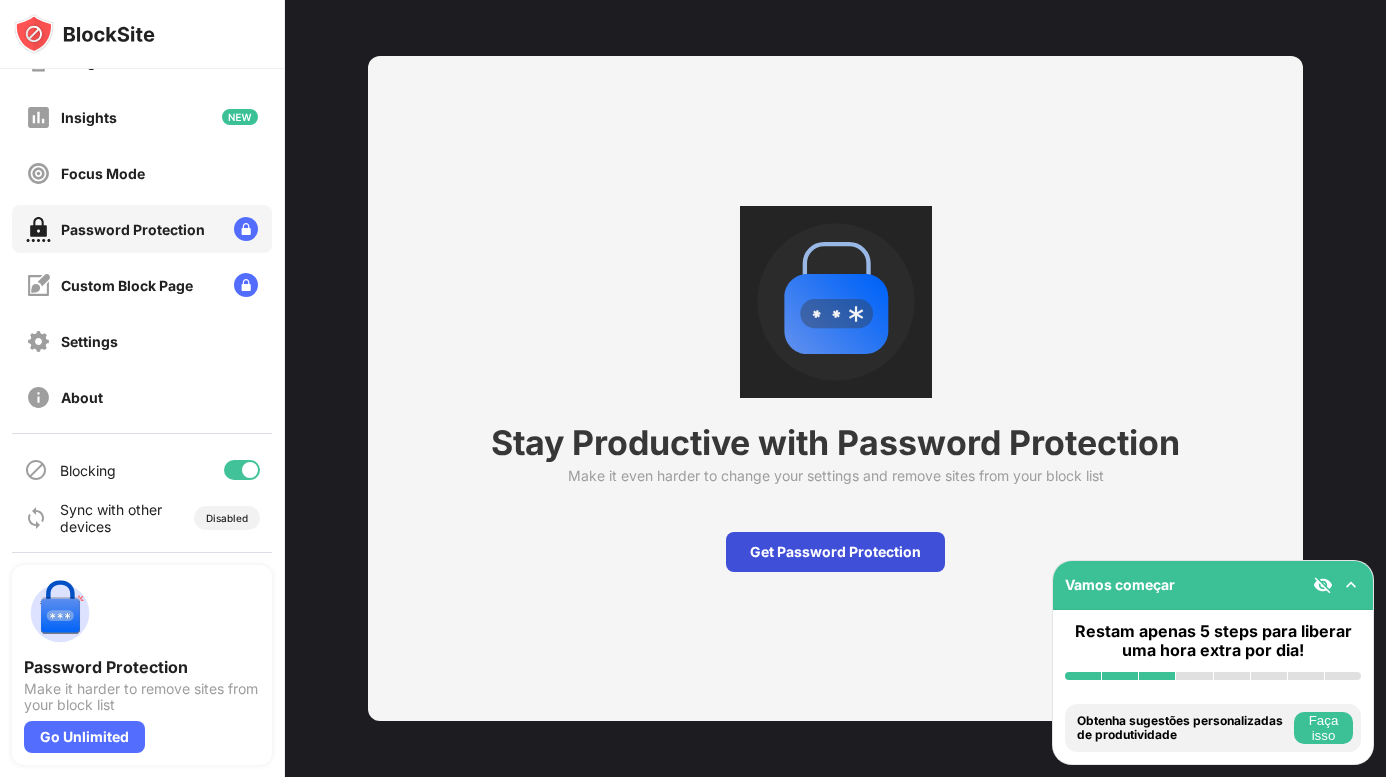 click on "Get Password Protection" at bounding box center [835, 552] 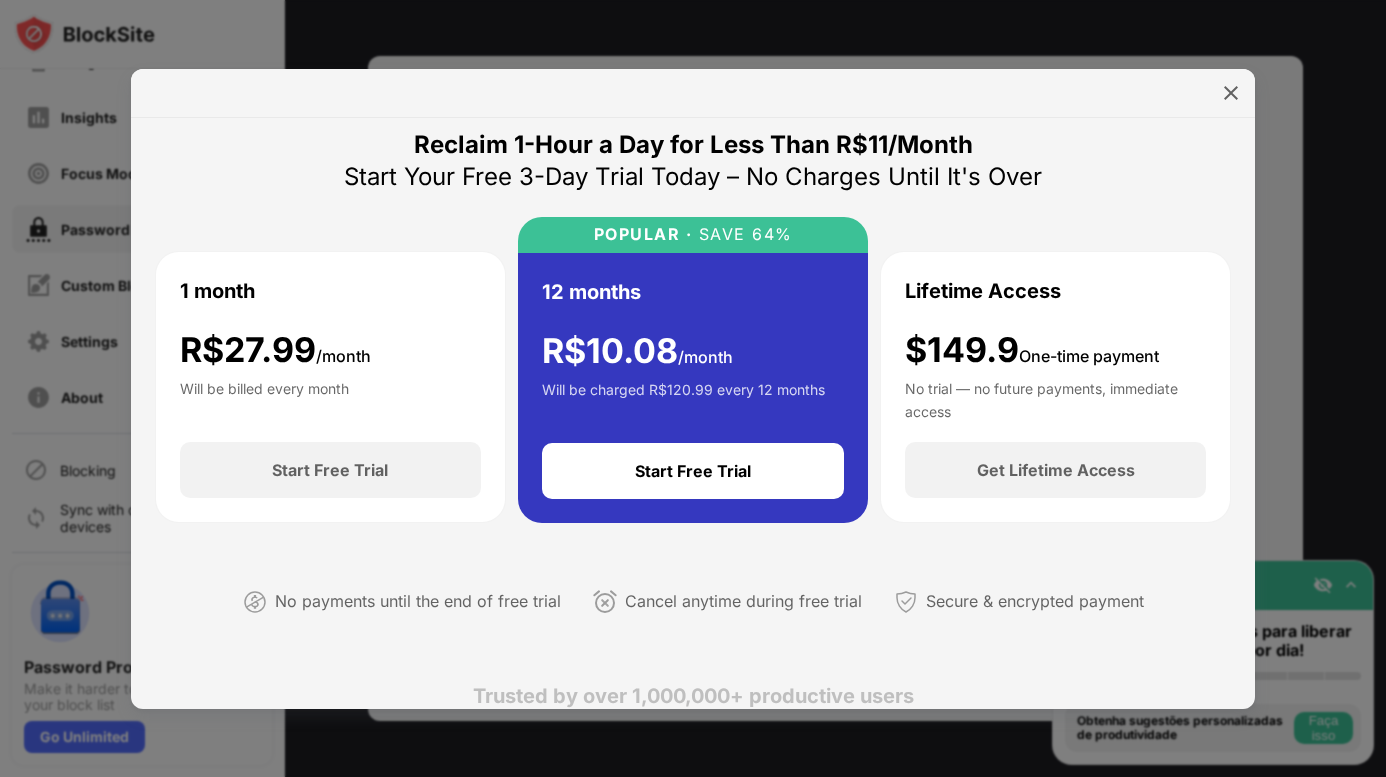 scroll, scrollTop: 0, scrollLeft: 0, axis: both 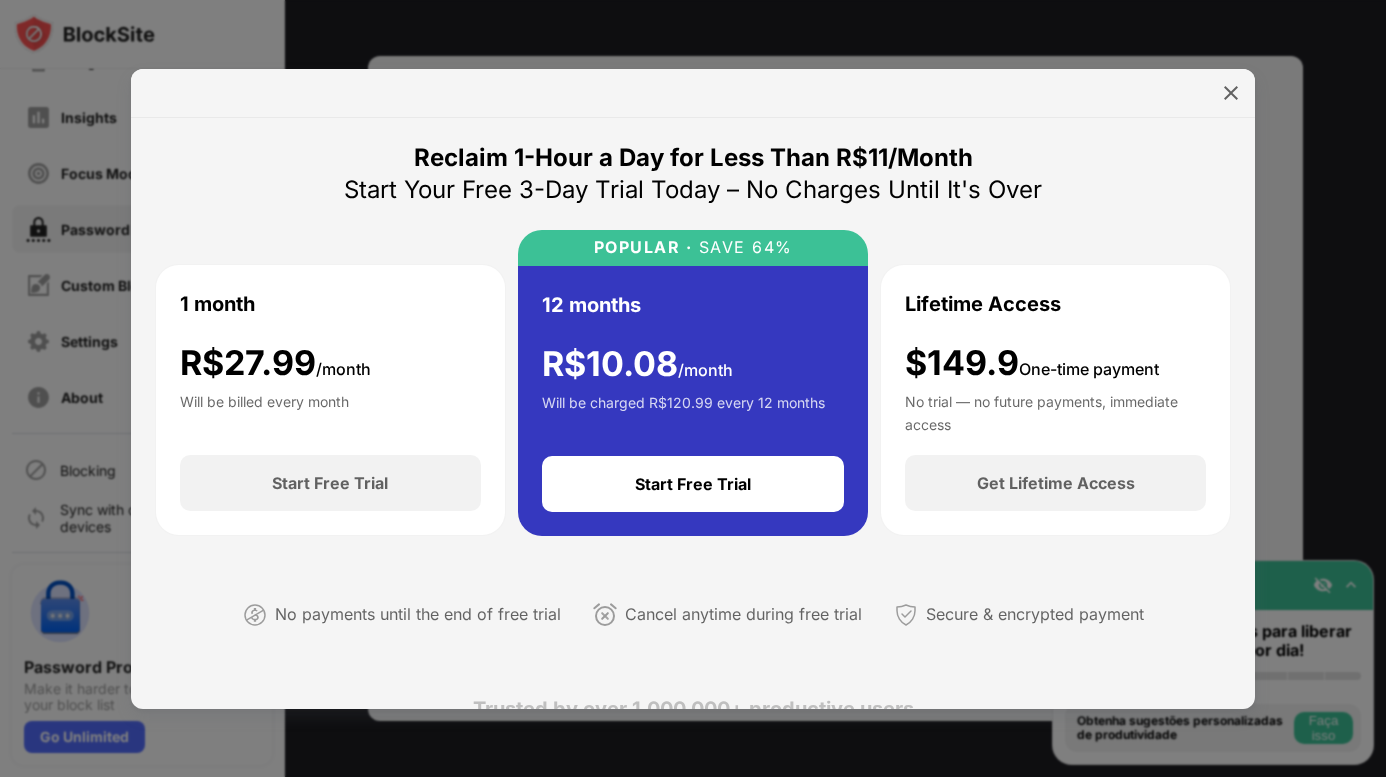 click at bounding box center (693, 388) 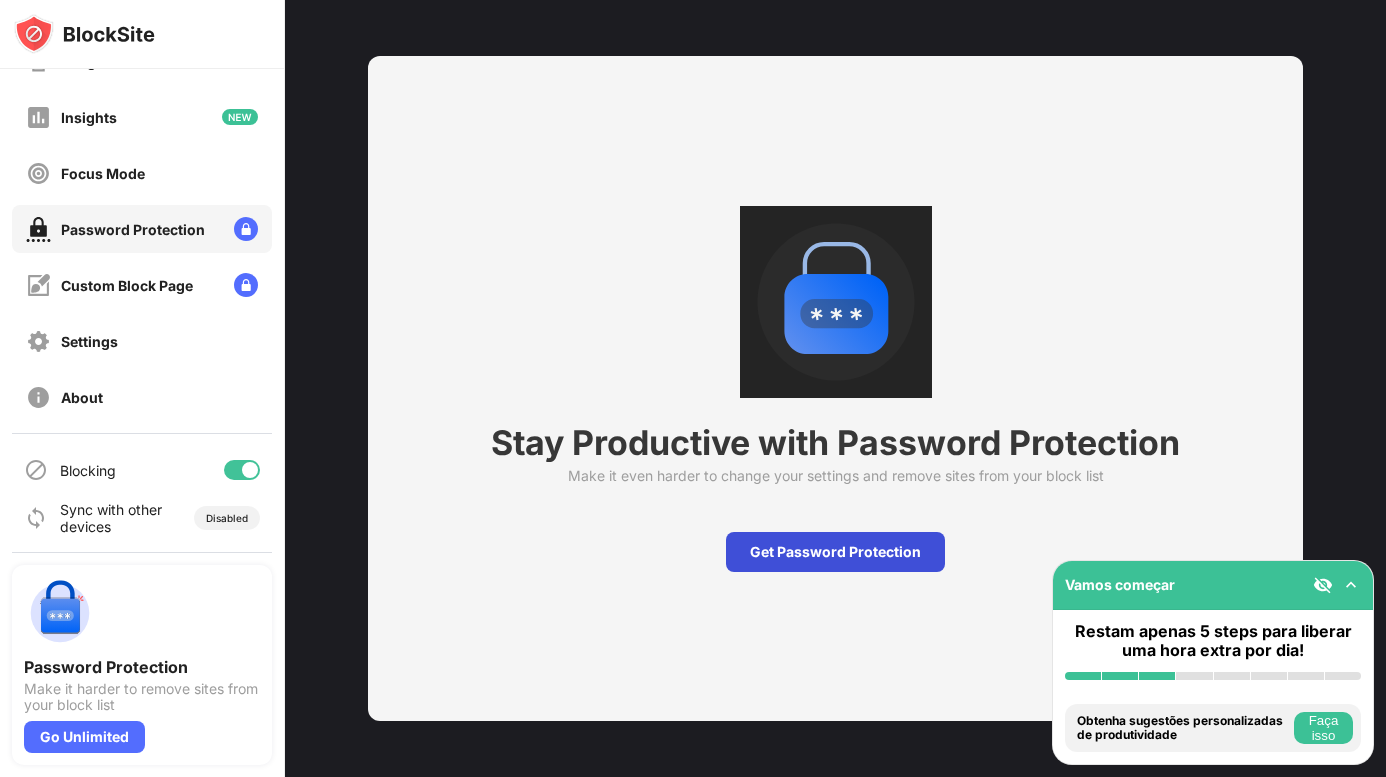 click on "Get Password Protection" at bounding box center (835, 552) 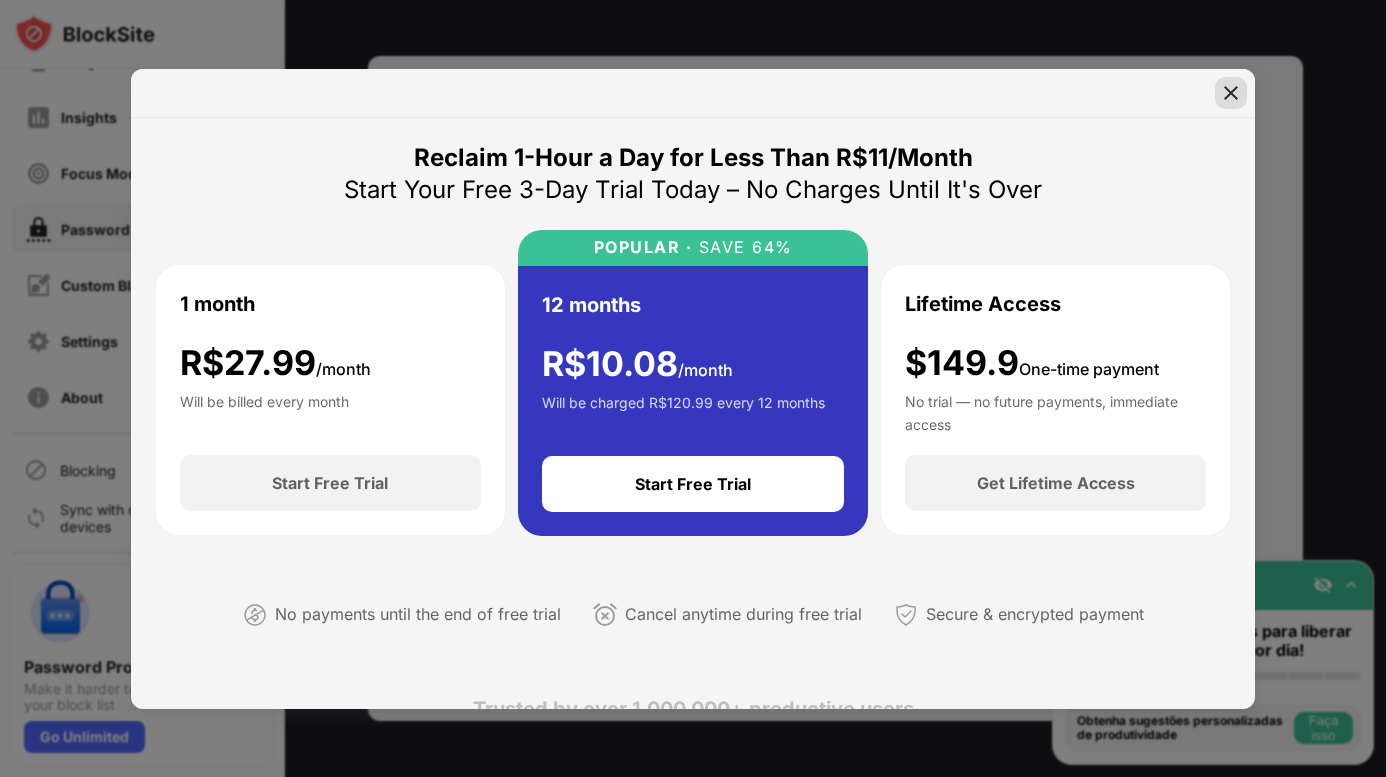 click at bounding box center (1231, 93) 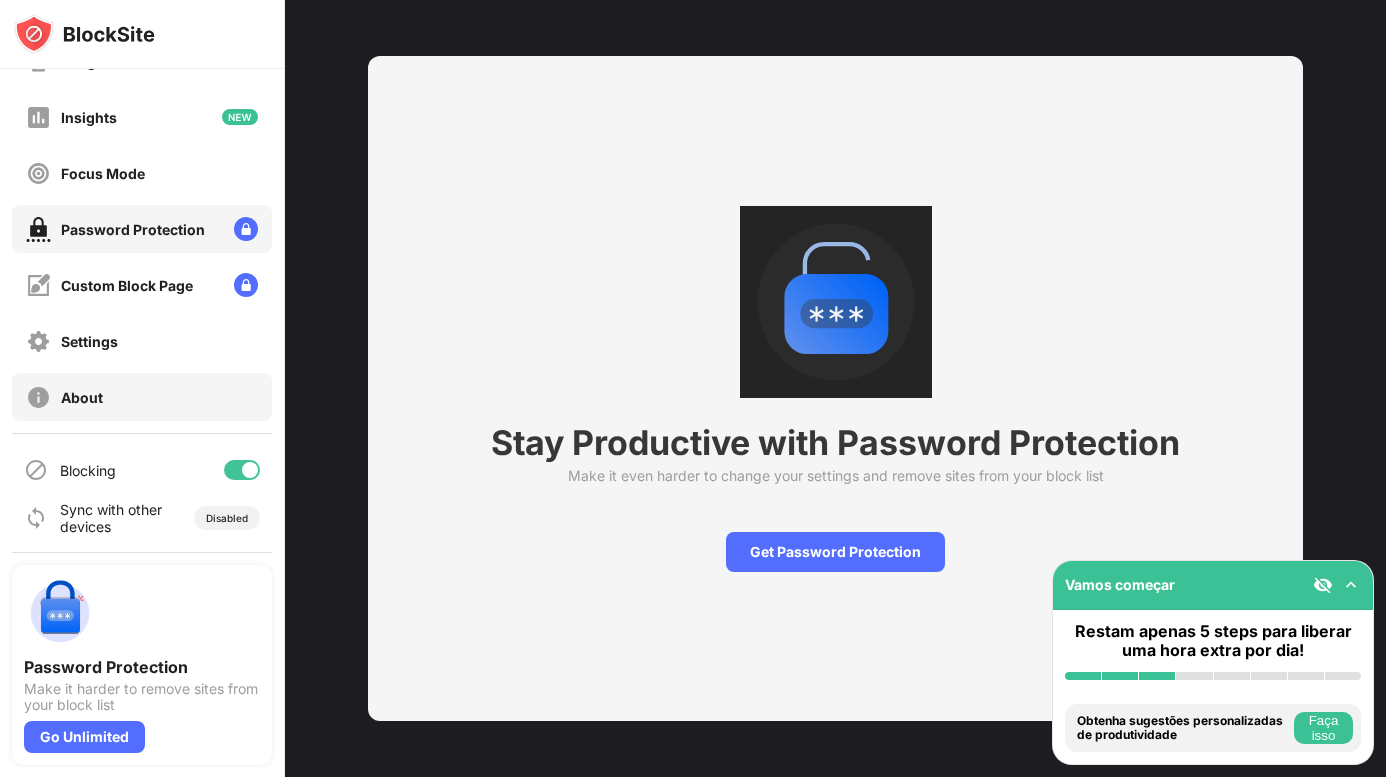 scroll, scrollTop: 102, scrollLeft: 0, axis: vertical 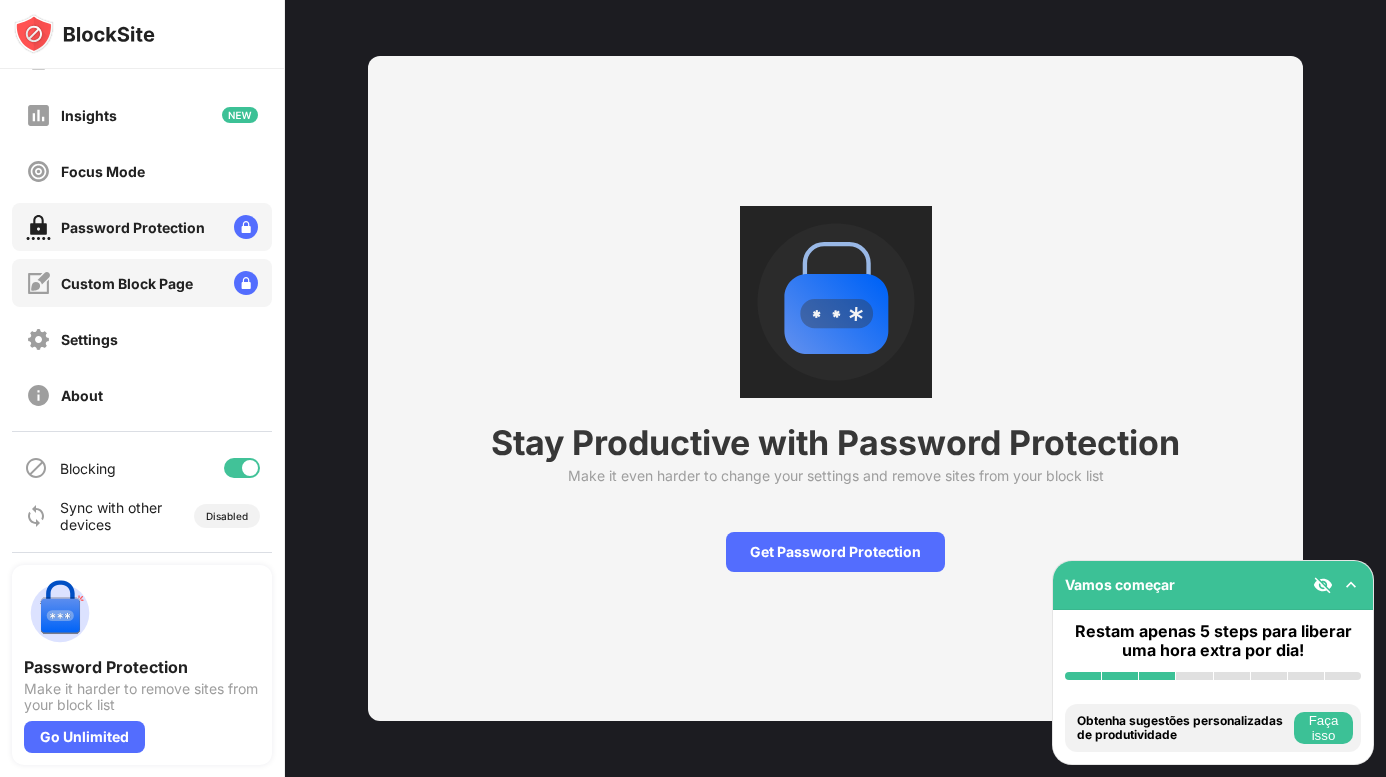 click on "Custom Block Page" at bounding box center [127, 283] 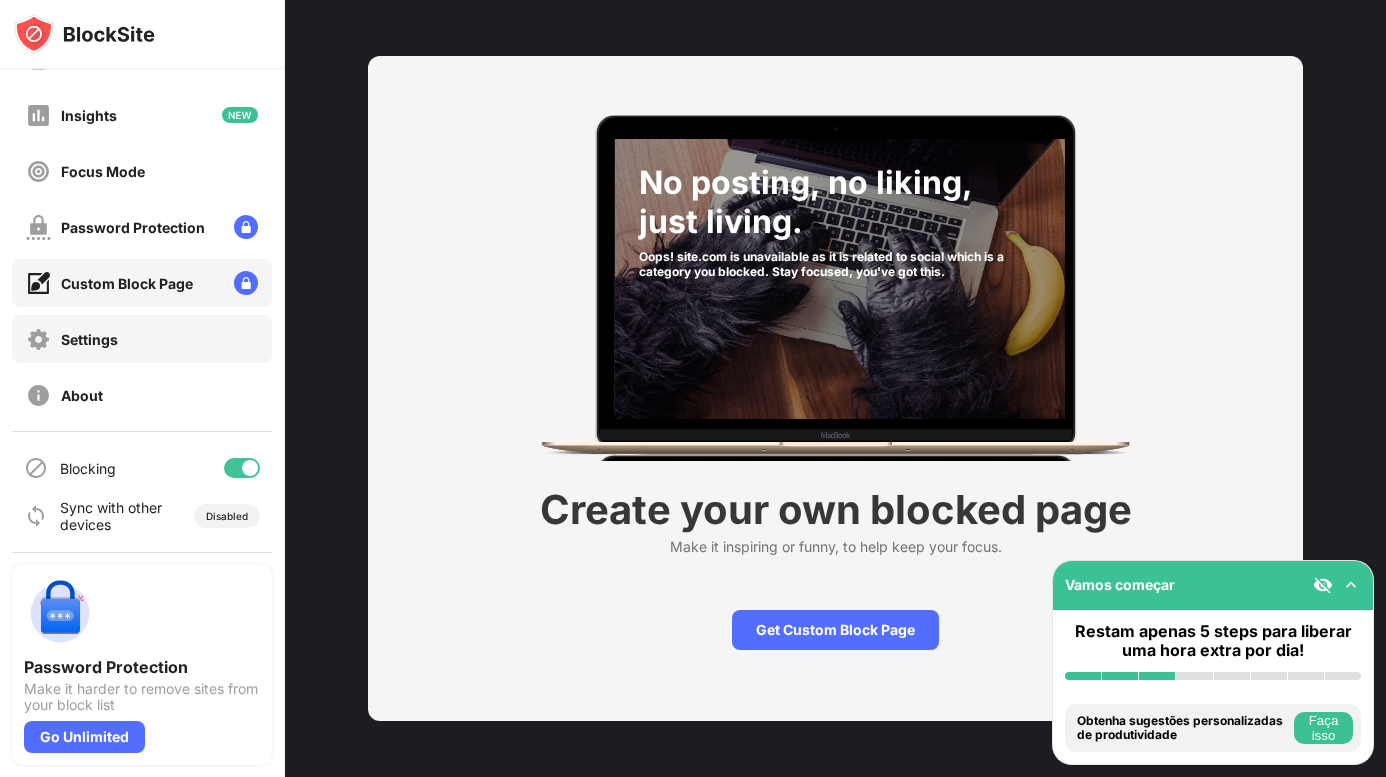 click on "Settings" at bounding box center (142, 339) 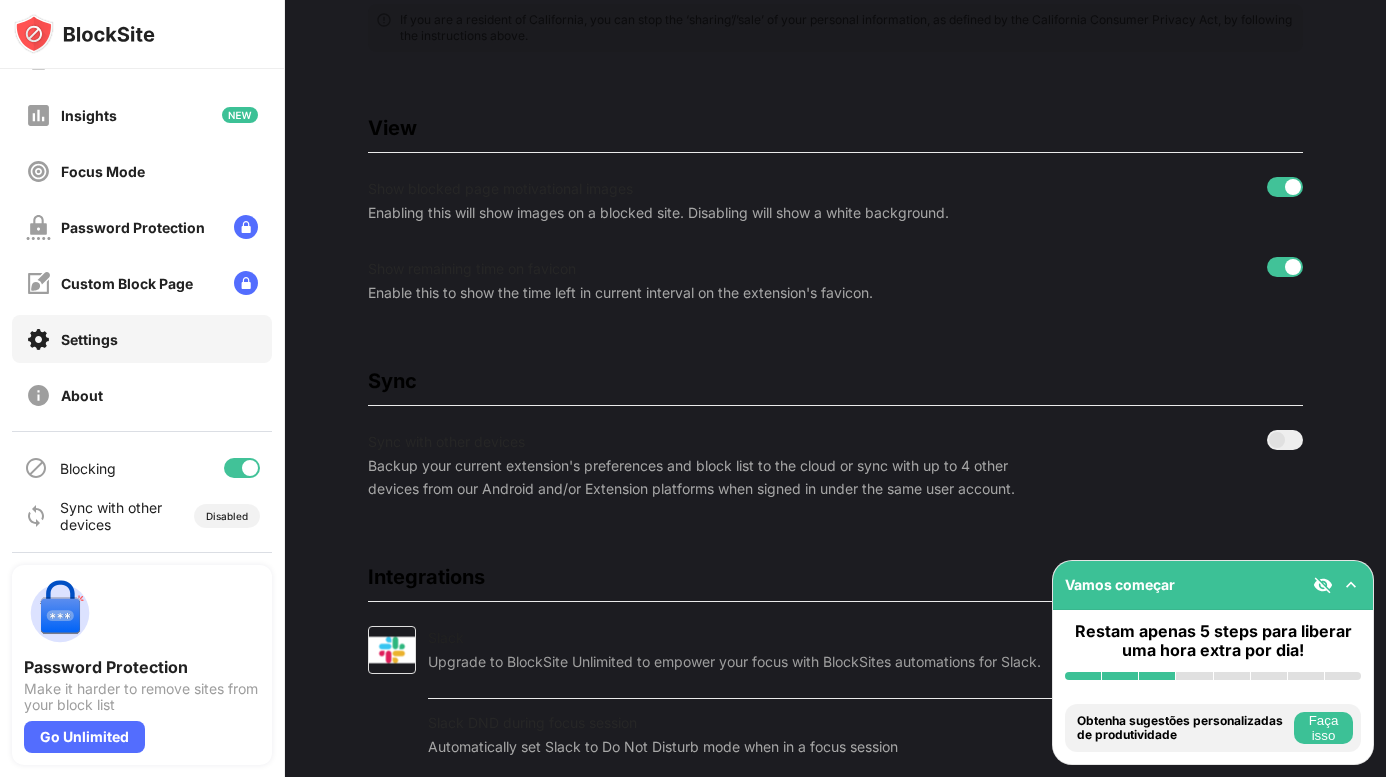 scroll, scrollTop: 760, scrollLeft: 0, axis: vertical 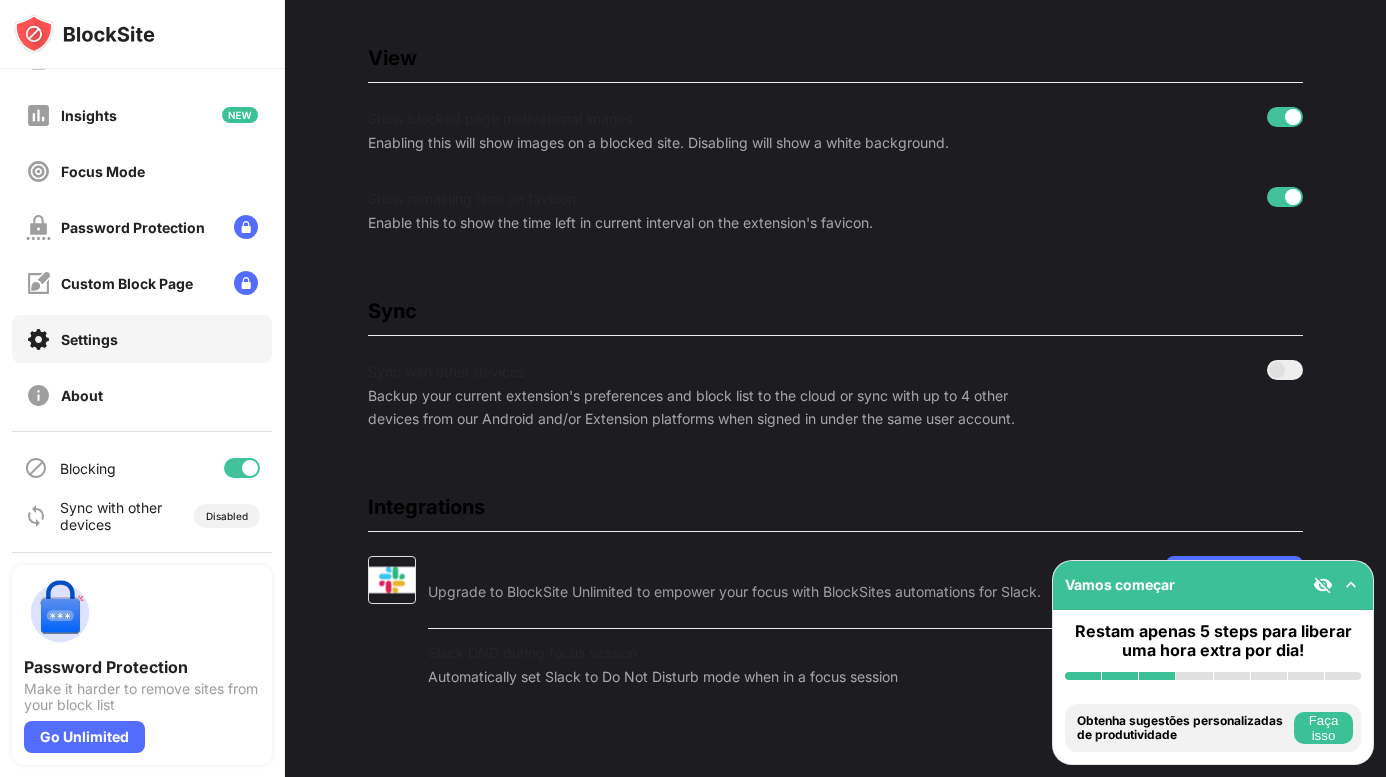 click on "Blocking" at bounding box center (88, 468) 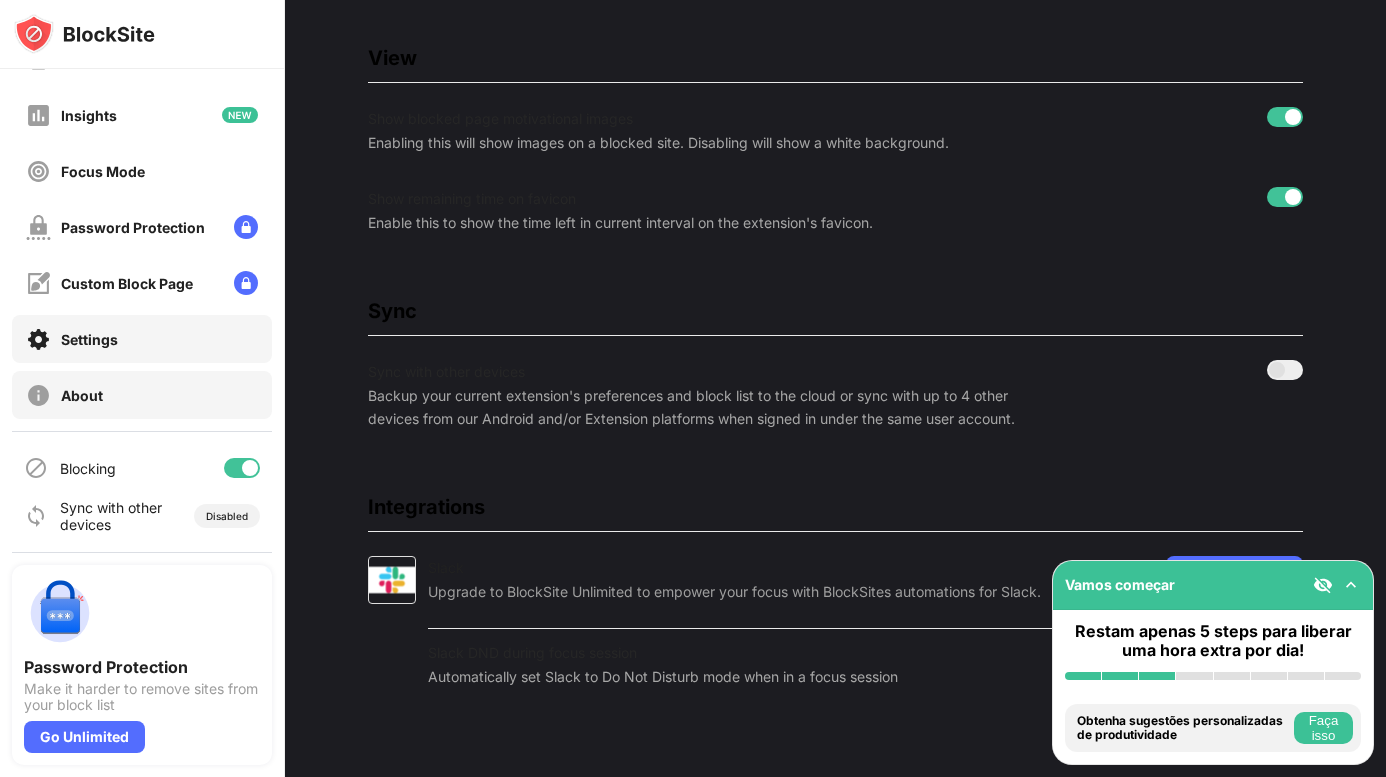 click on "About" at bounding box center [142, 395] 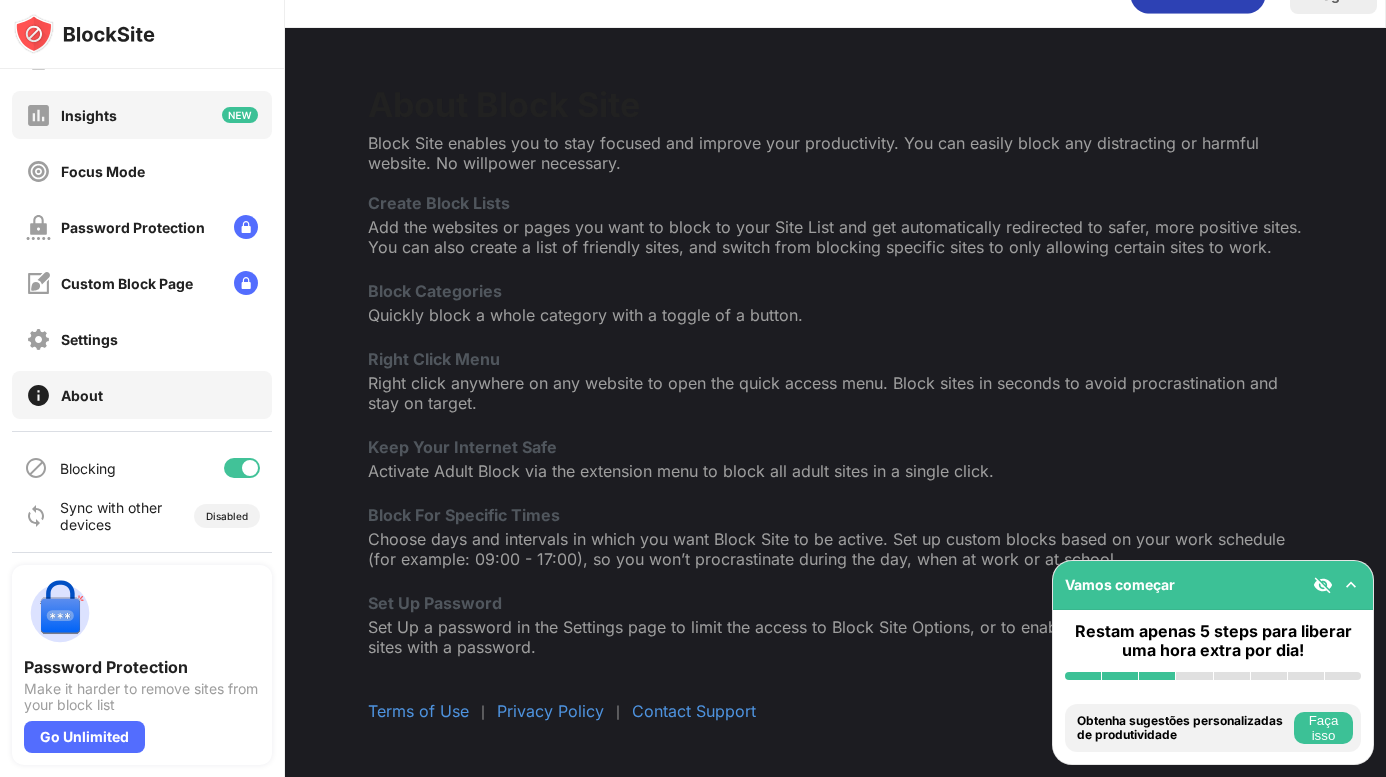 click on "Insights" at bounding box center [142, 115] 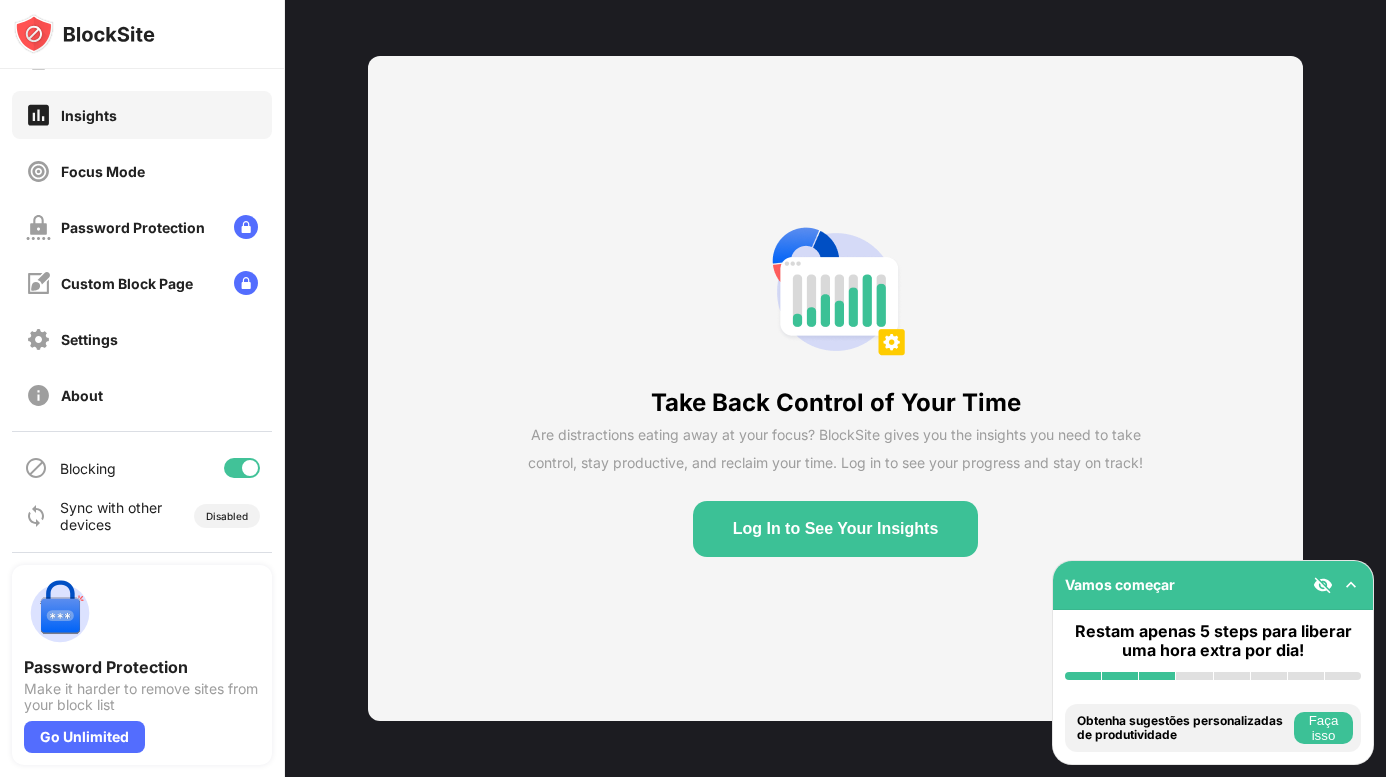 click on "Log In to See Your Insights" at bounding box center [836, 529] 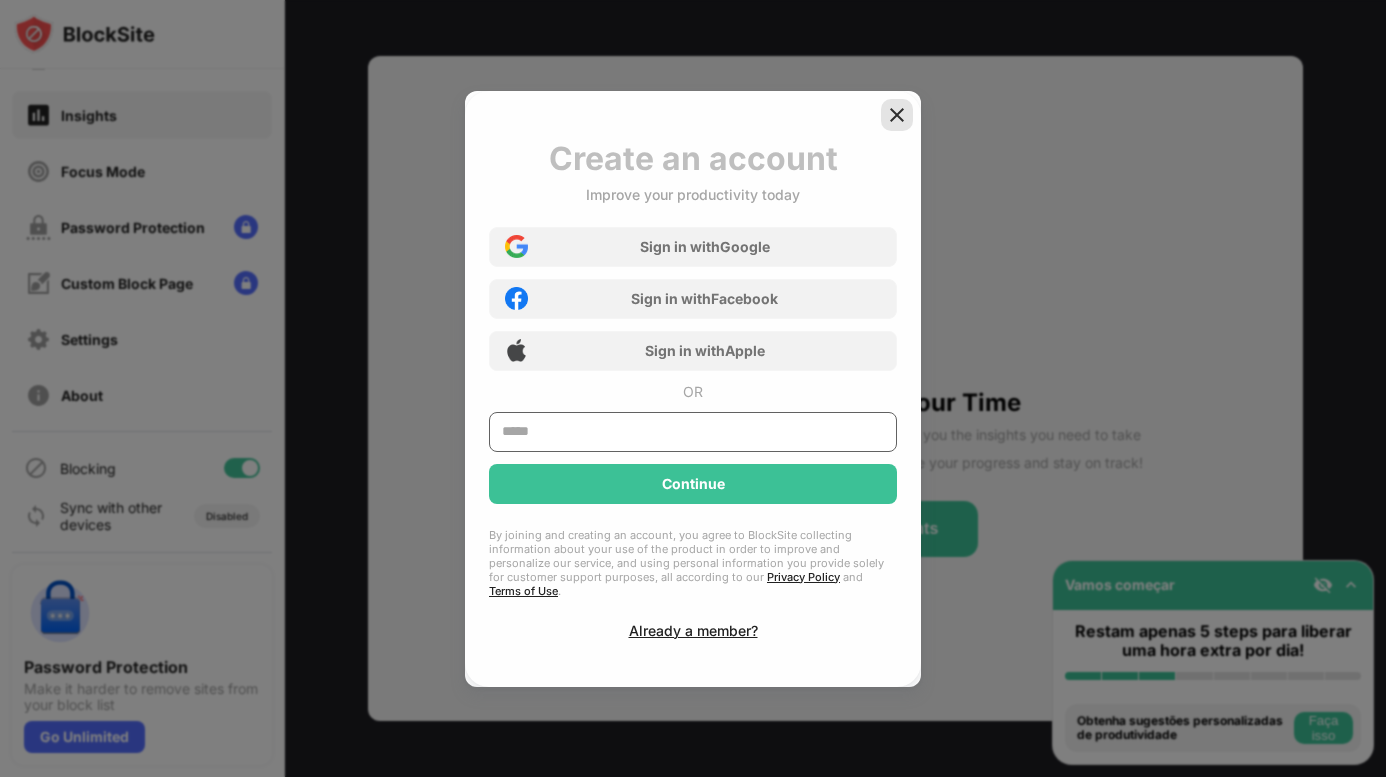 click at bounding box center (897, 115) 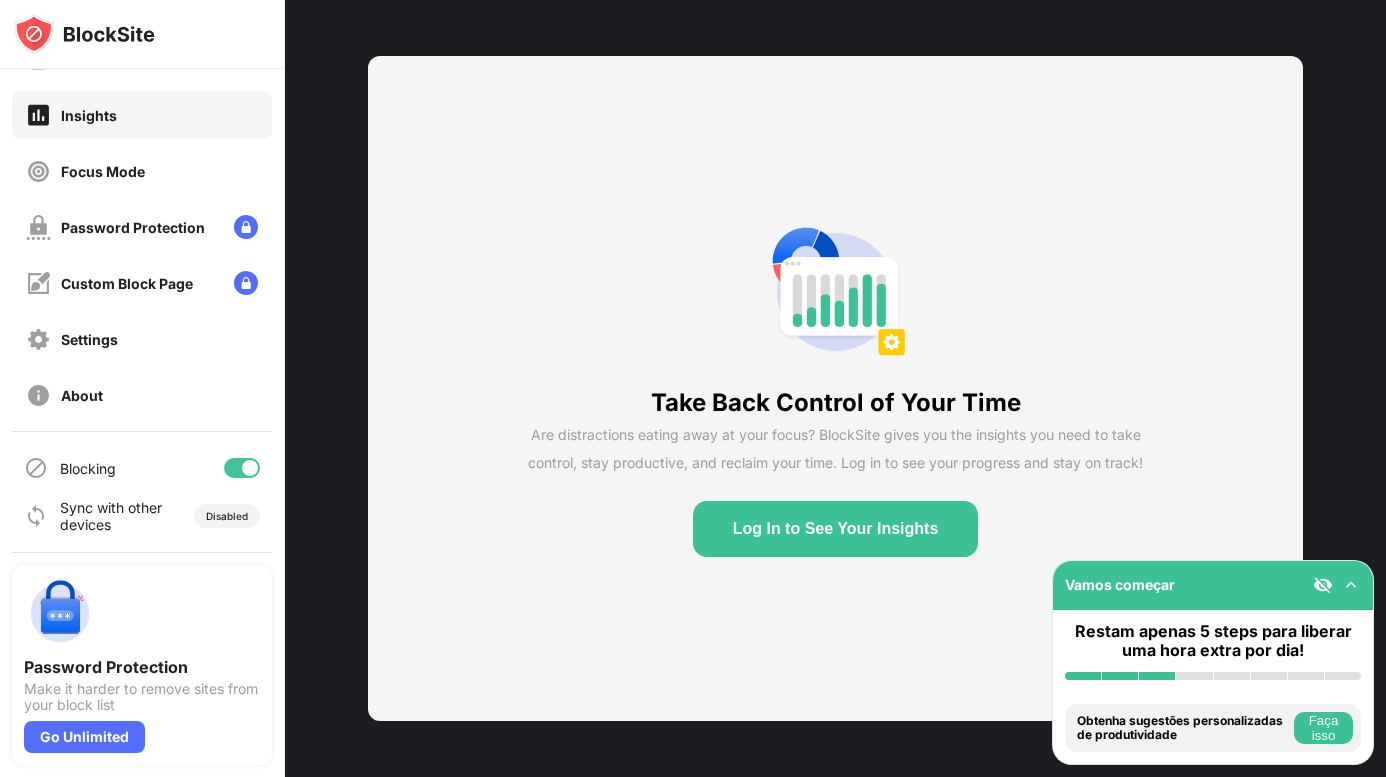 click at bounding box center [693, 388] 